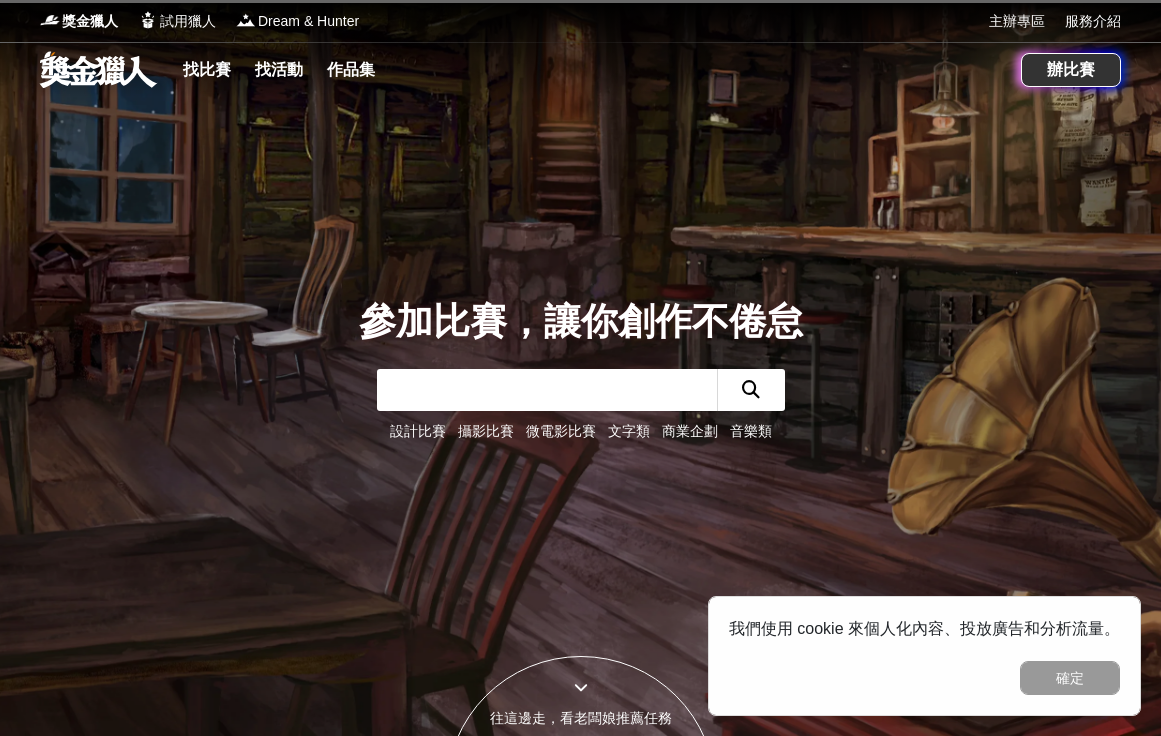 scroll, scrollTop: 0, scrollLeft: 0, axis: both 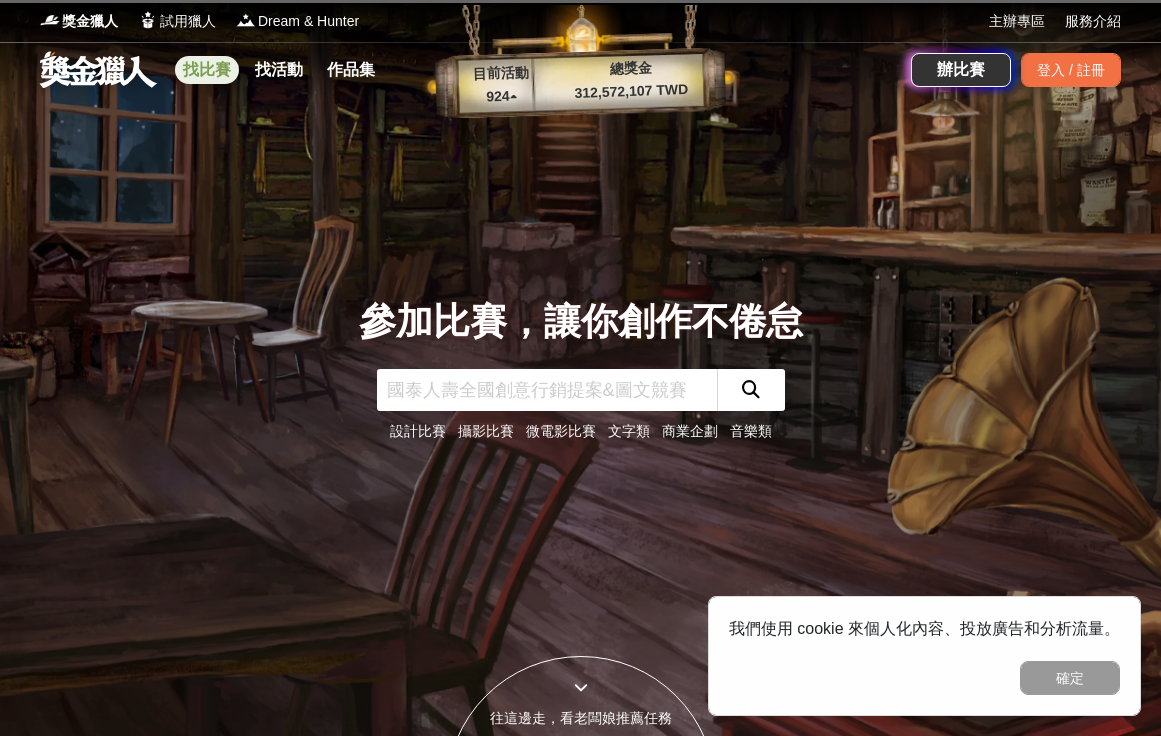 click on "找比賽" at bounding box center [207, 70] 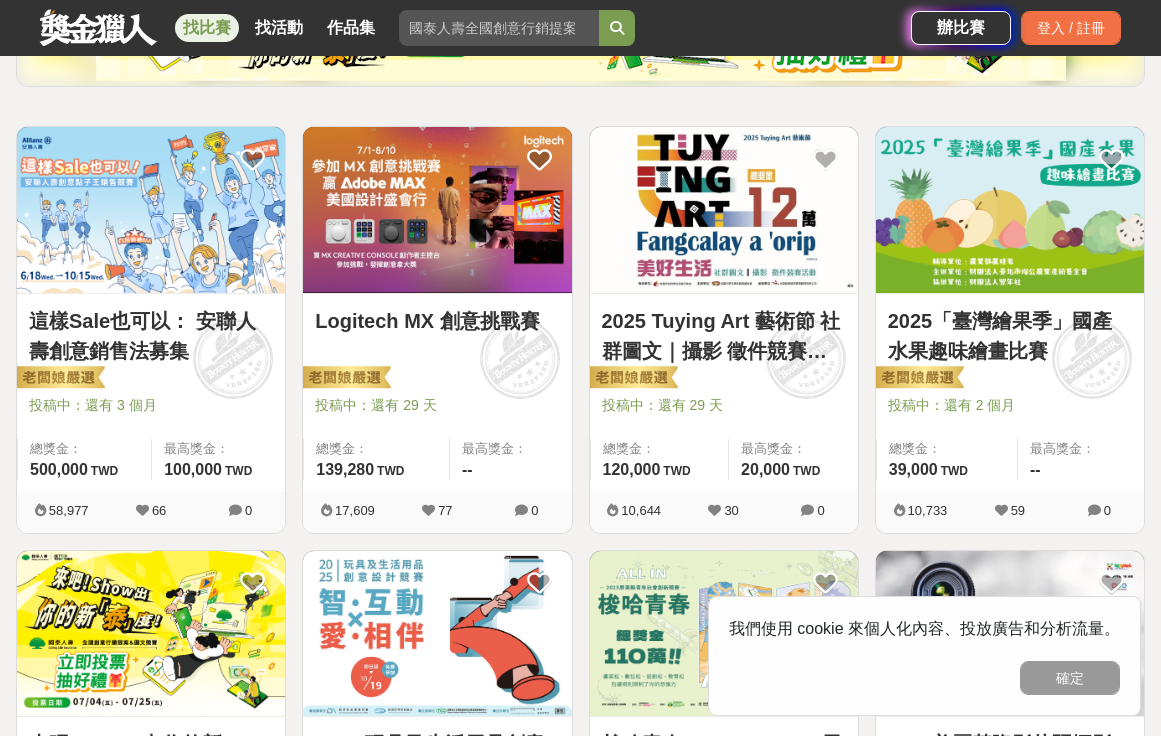 scroll, scrollTop: 312, scrollLeft: 0, axis: vertical 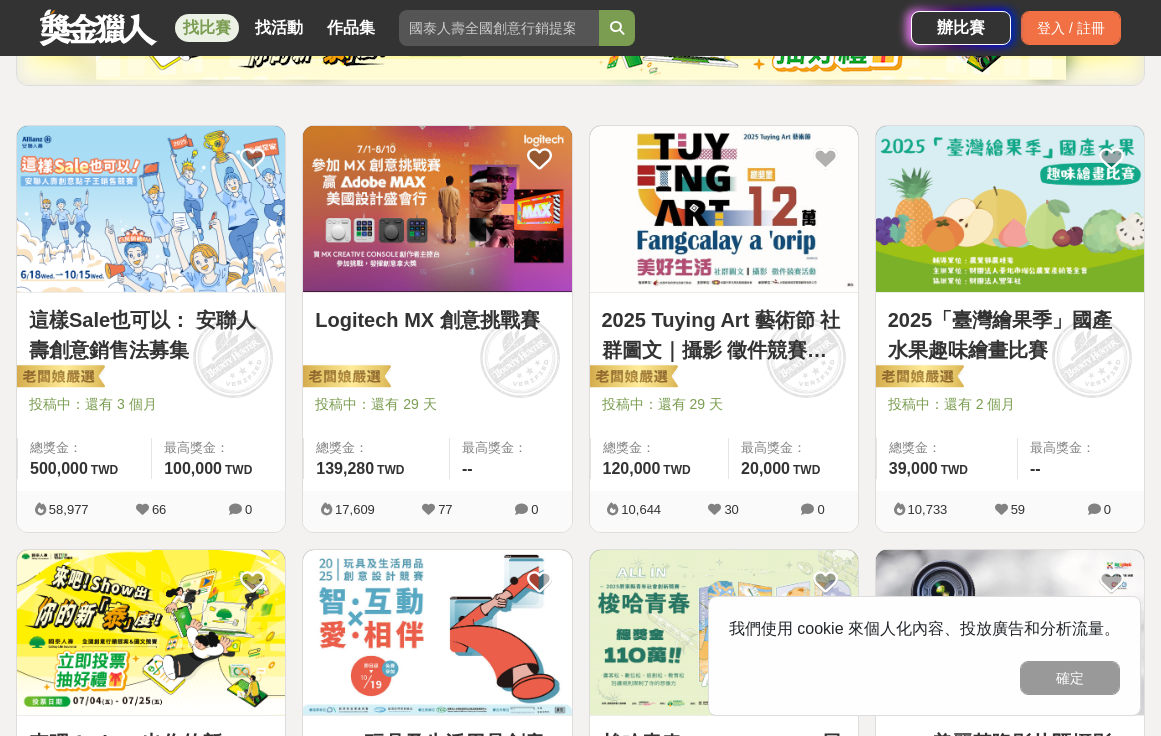 click on "Logitech MX 創意挑戰賽" at bounding box center [437, 320] 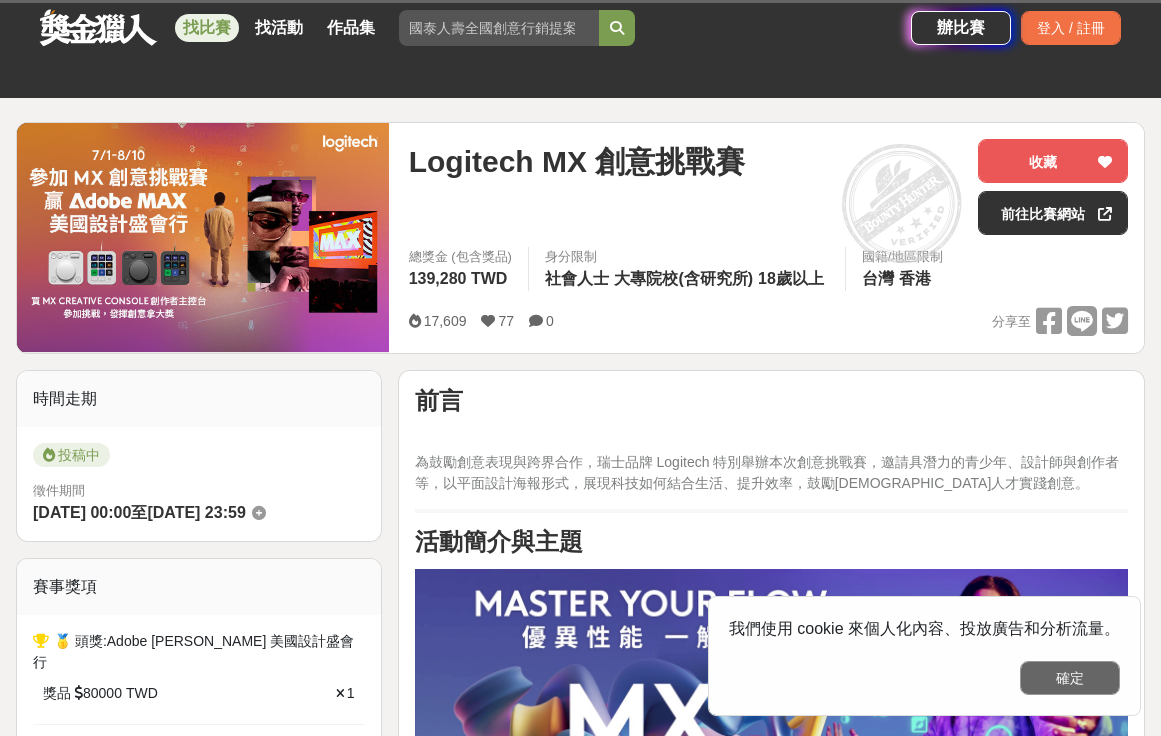 click on "確定" at bounding box center [1070, 678] 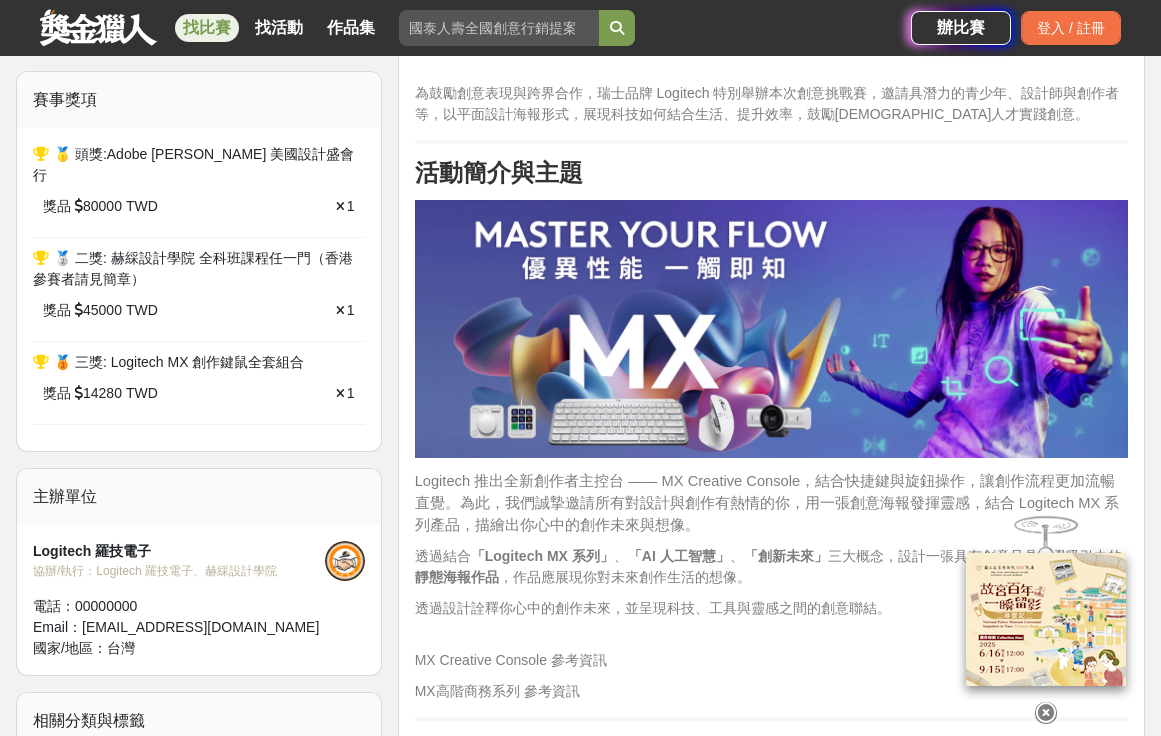 scroll, scrollTop: 673, scrollLeft: 0, axis: vertical 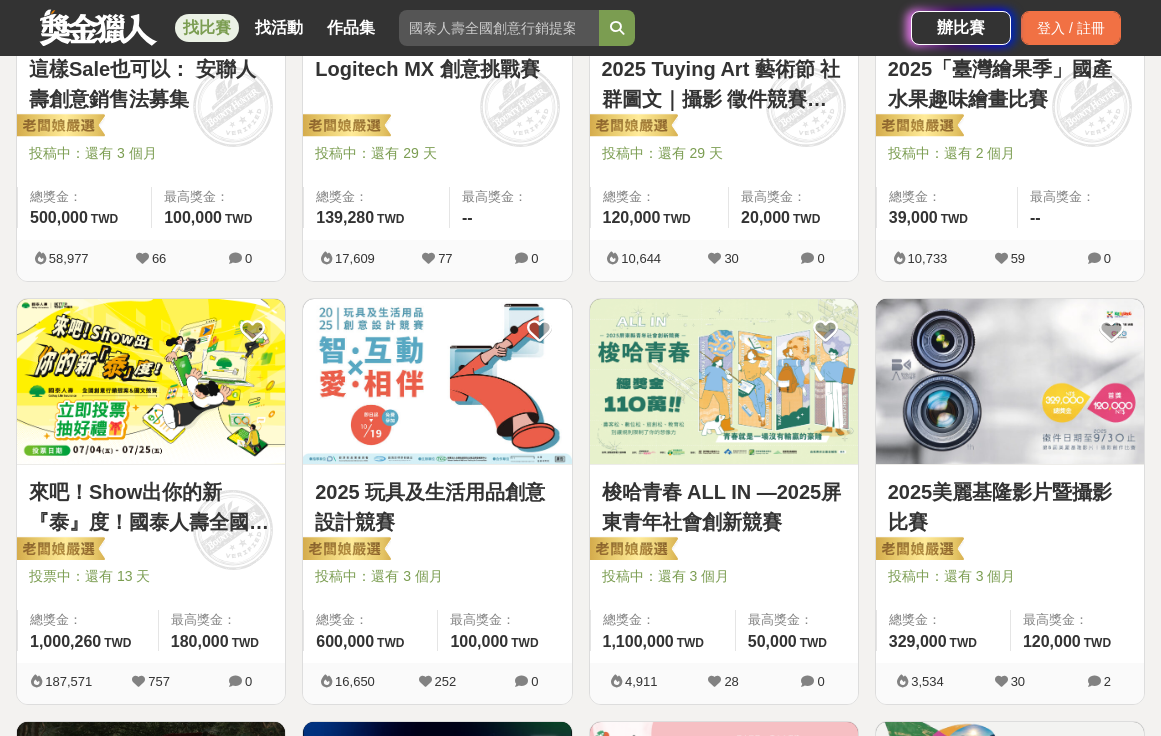 click on "梭哈青春 ALL IN —2025屏東青年社會創新競賽" at bounding box center (724, 507) 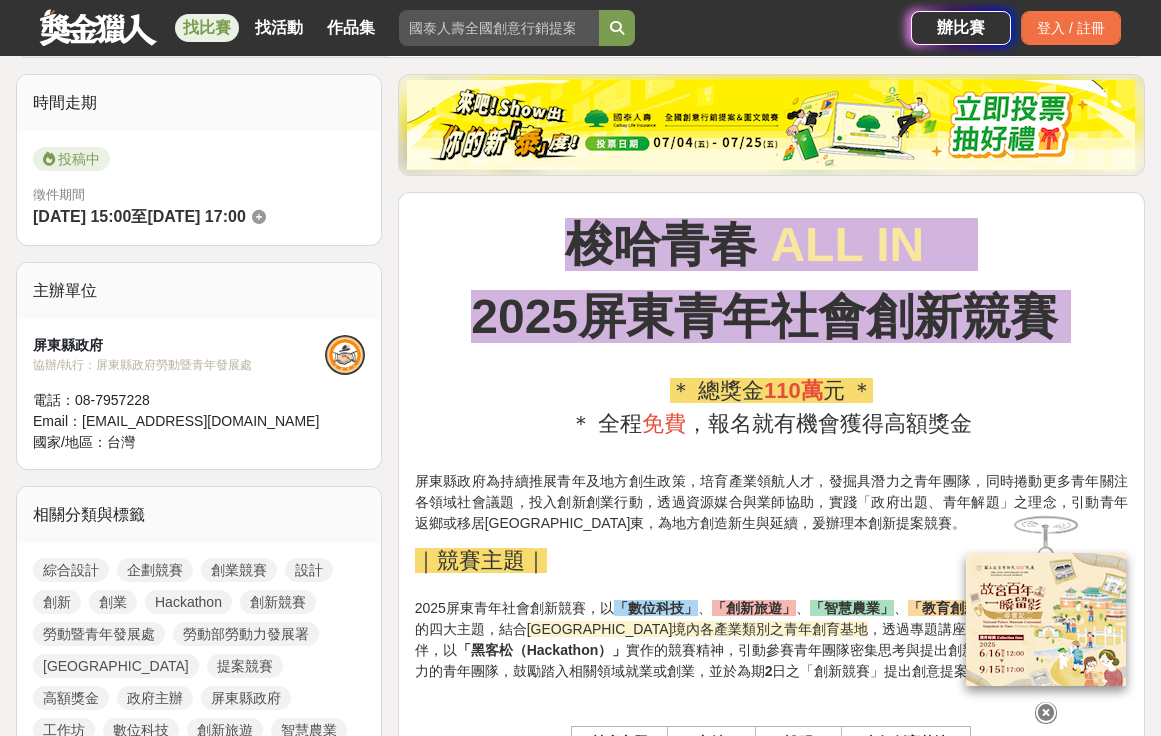 scroll, scrollTop: 673, scrollLeft: 0, axis: vertical 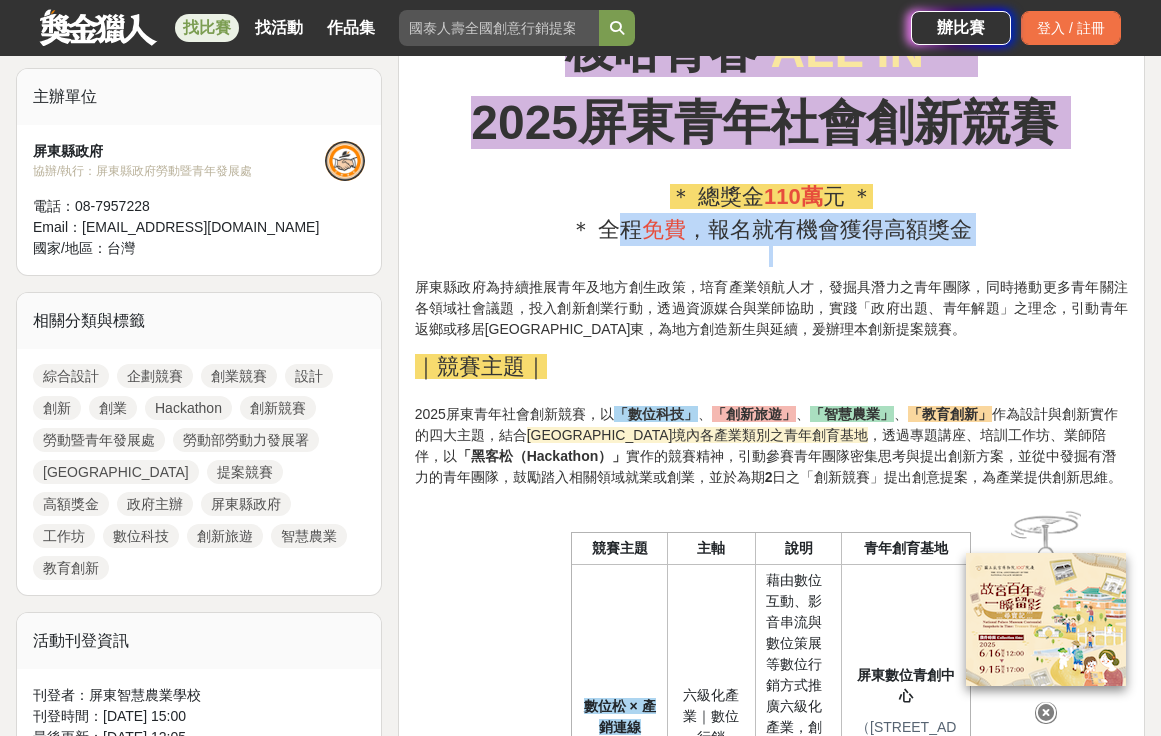 drag, startPoint x: 627, startPoint y: 245, endPoint x: 757, endPoint y: 276, distance: 133.64505 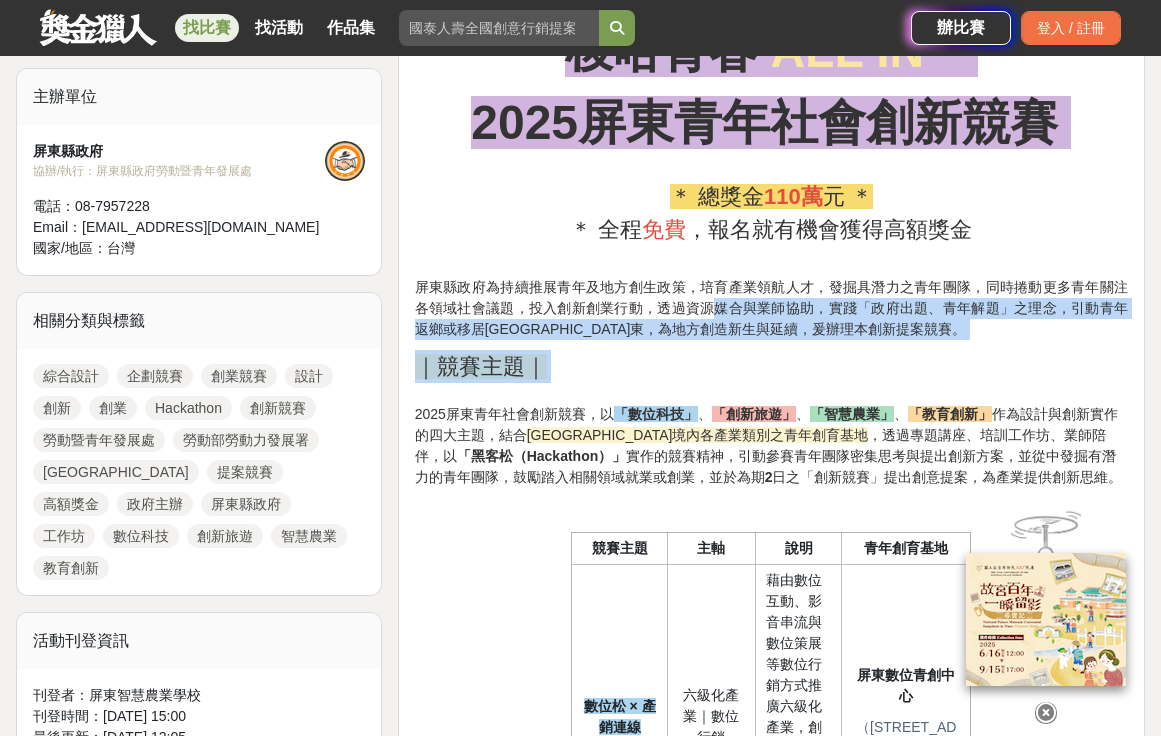 drag, startPoint x: 708, startPoint y: 309, endPoint x: 740, endPoint y: 392, distance: 88.95505 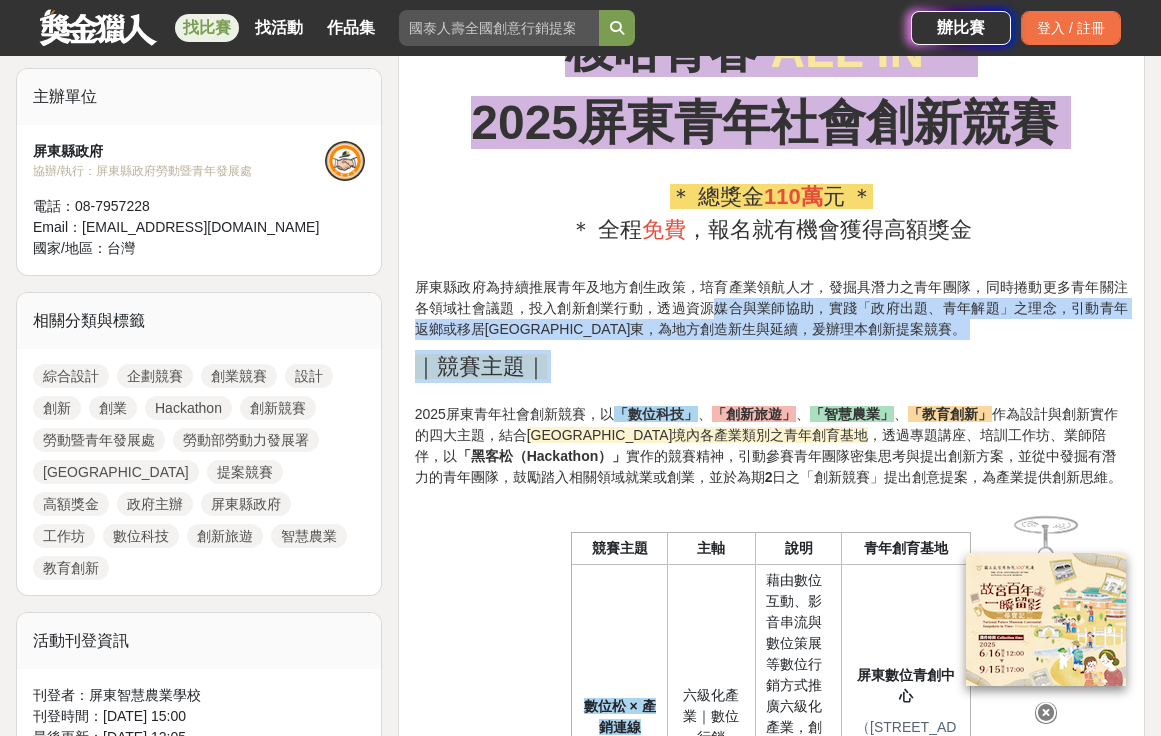 click on "梭哈青春   ALL IN        [DATE]屏東青年社會創新競賽      ＊ 總獎金 110萬 元 ＊   ＊ 全程 免費 ，報名就有機會獲得高額獎金   屏東縣政府為持續推展青年及地方創生政策，培育產業領航人才，發掘具潛力之青年團隊，同時捲動更多青年關注各領域社會議題，投入創新創業行動，透過資源媒合與業師協助，實踐「政府出題、青年解題」之理念，引動青年返鄉或移居[GEOGRAPHIC_DATA]，為地方創造新生與延續，爰辦理本創新提案競賽。 ｜競賽主題｜ 2025屏東青年社會創新競賽，以 「數位科技」 、 「創新旅遊」 、 「智慧農業」 、 「教育創新」 作為設計與創新實作的四大主題，結合 [GEOGRAPHIC_DATA]境內各產業類別之青年創育基地 ，透過專題講座、培訓工作坊、業師陪伴，以 「黑客松（Hackathon）」 2  日之「創新競賽」提出創意提案，為產業提供創新思維。   競賽主題 主軸 說明" at bounding box center (771, 2330) 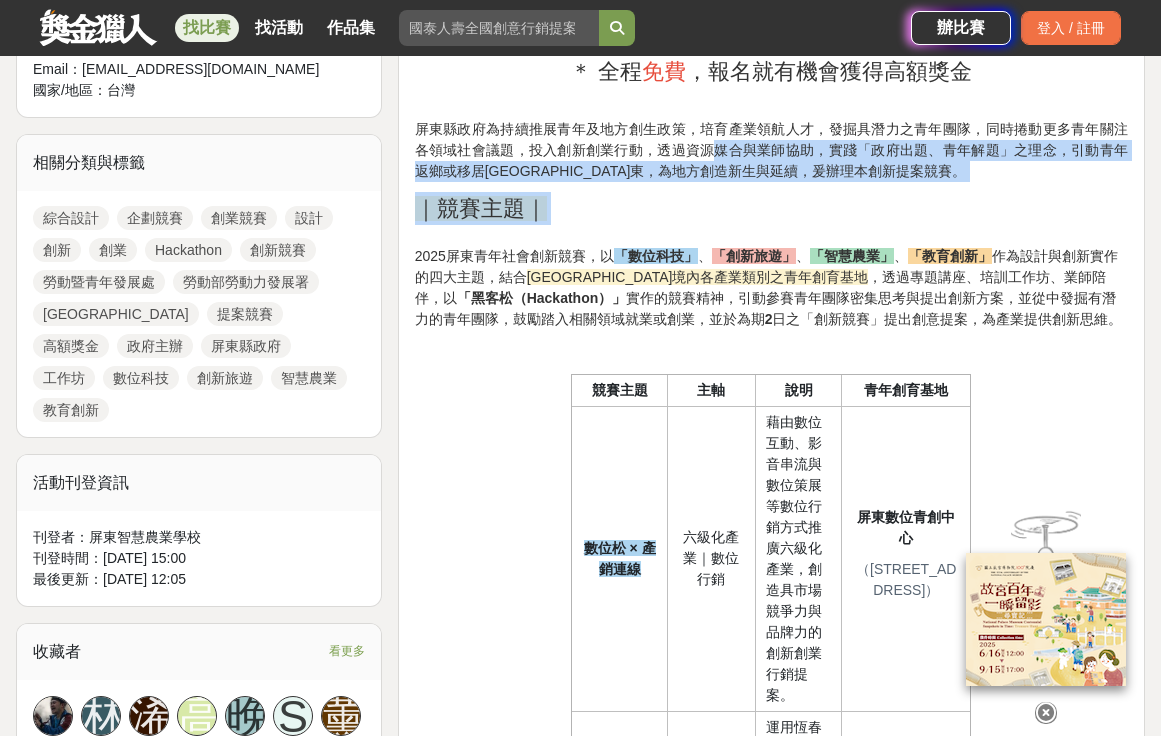 scroll, scrollTop: 832, scrollLeft: 0, axis: vertical 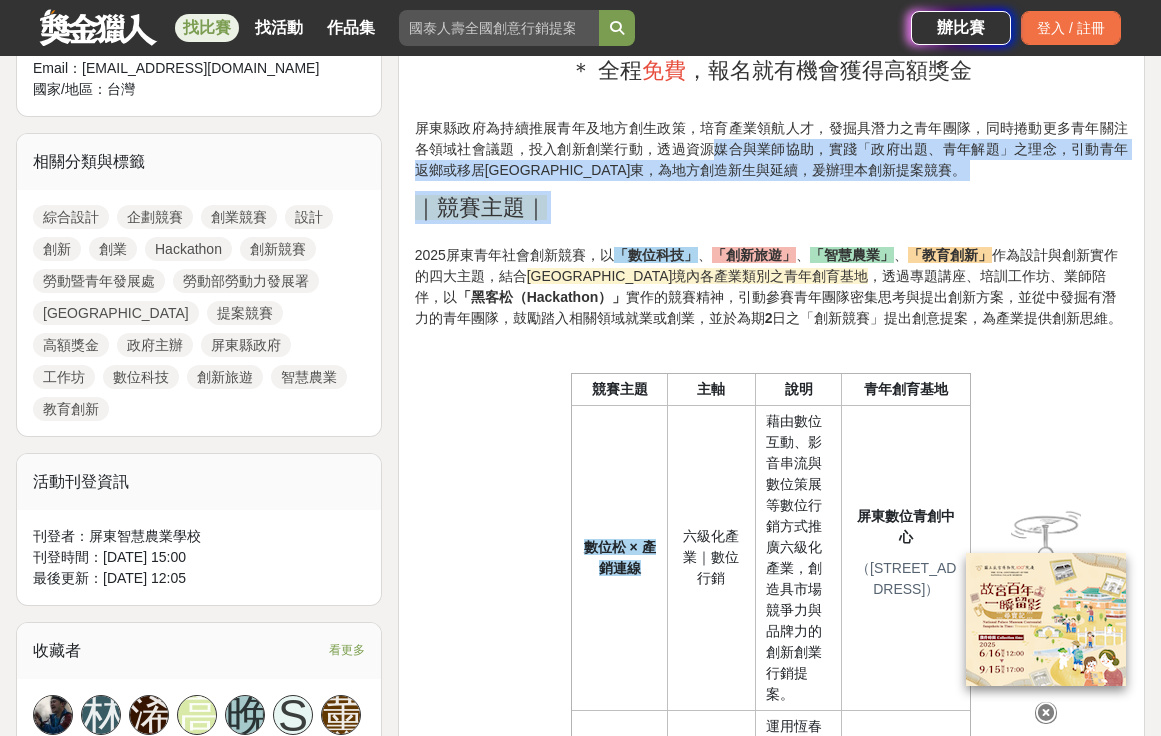 click on "[GEOGRAPHIC_DATA]境內各產業類別之青年創育基地" at bounding box center [698, 276] 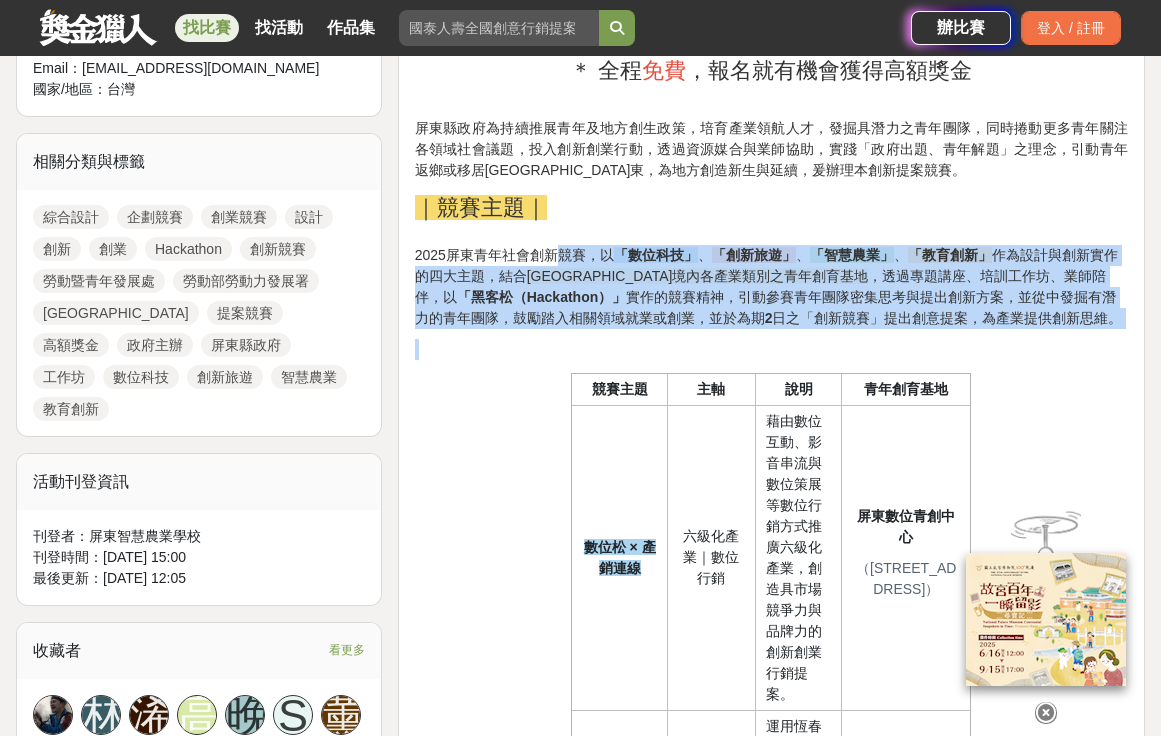drag, startPoint x: 561, startPoint y: 259, endPoint x: 588, endPoint y: 355, distance: 99.724625 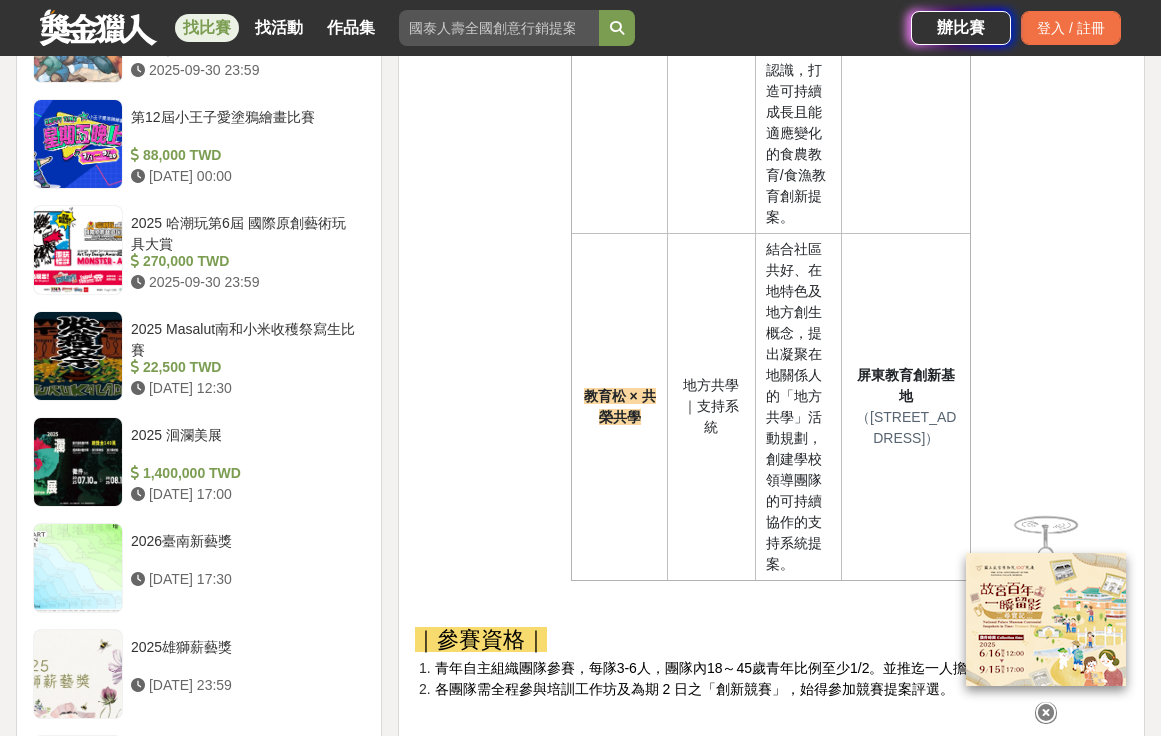 scroll, scrollTop: 2256, scrollLeft: 0, axis: vertical 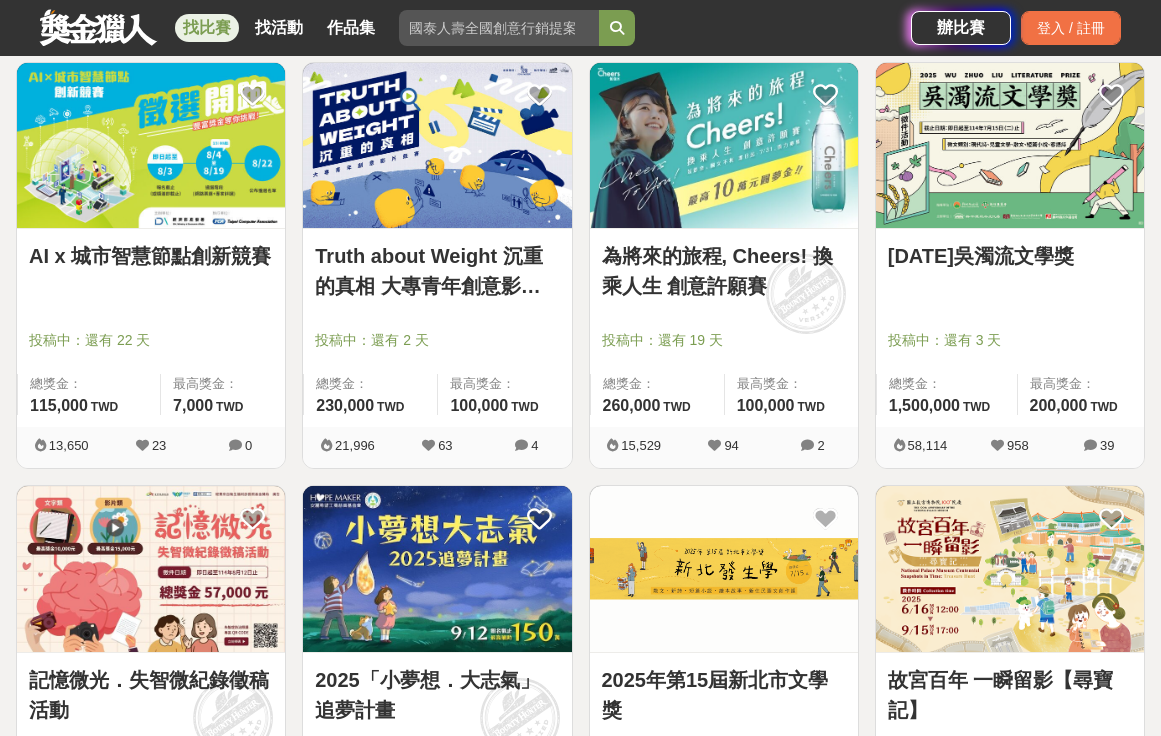 click at bounding box center [807, 445] 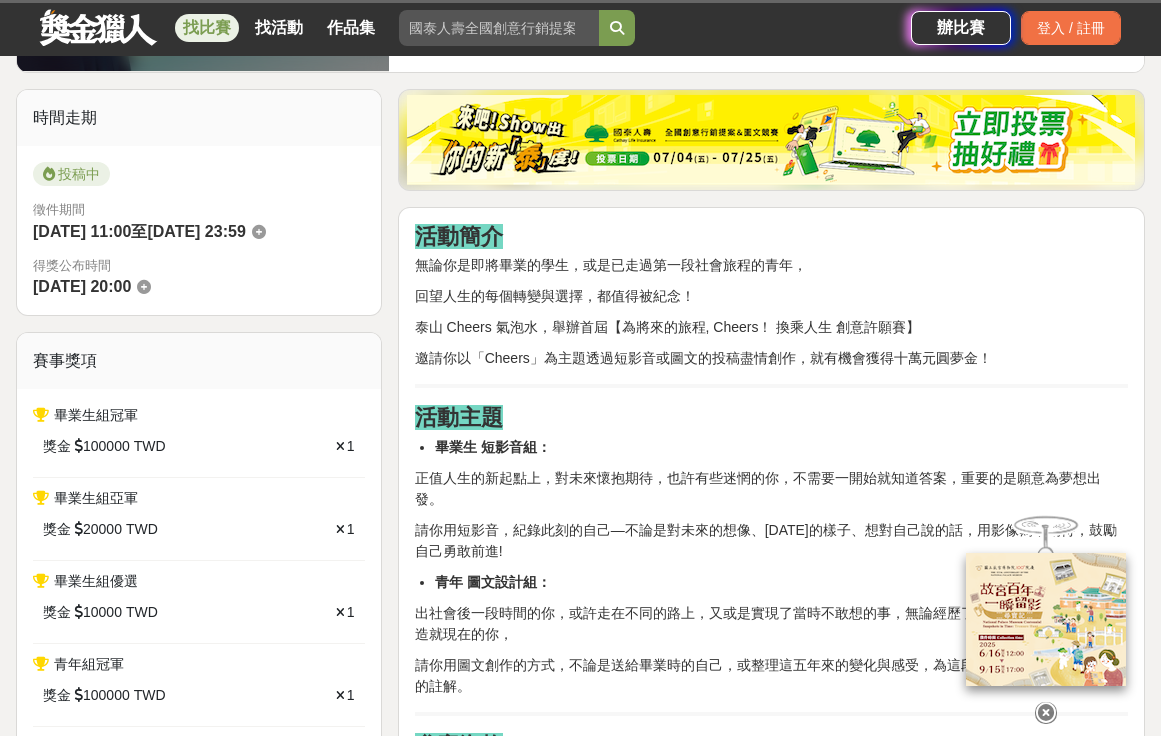 scroll, scrollTop: 520, scrollLeft: 0, axis: vertical 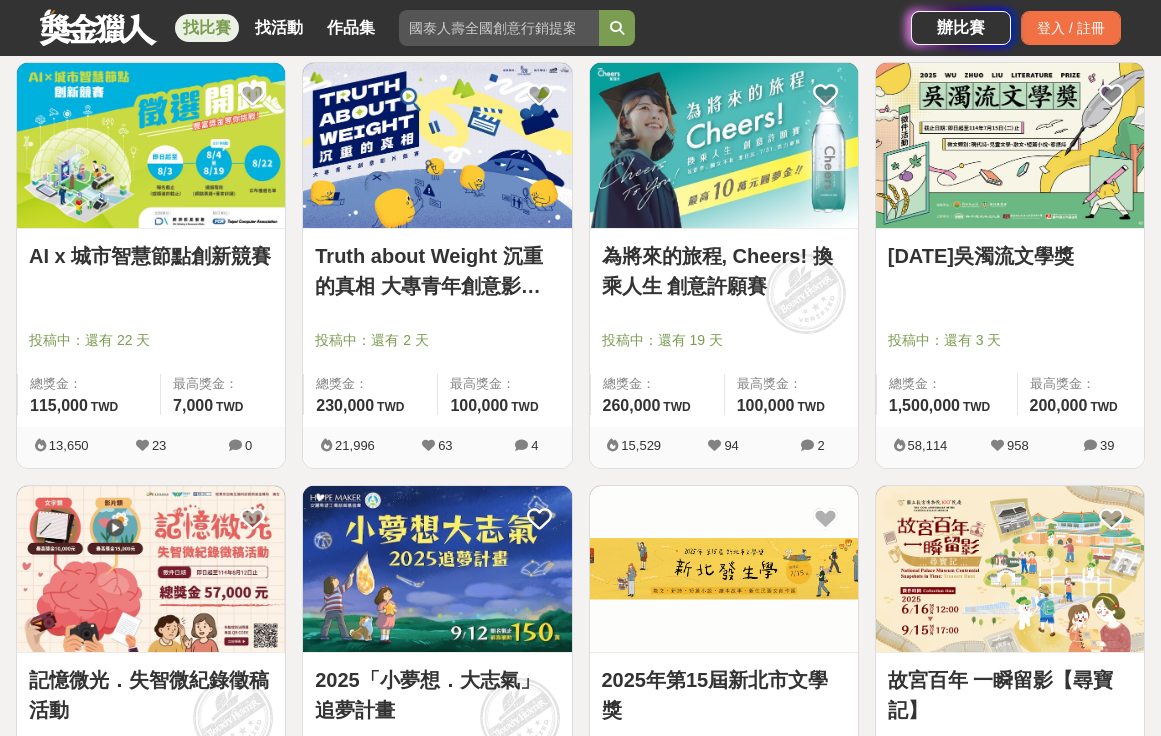 click on "Truth about Weight 沉重的真相 大專青年創意影片競賽" at bounding box center (437, 271) 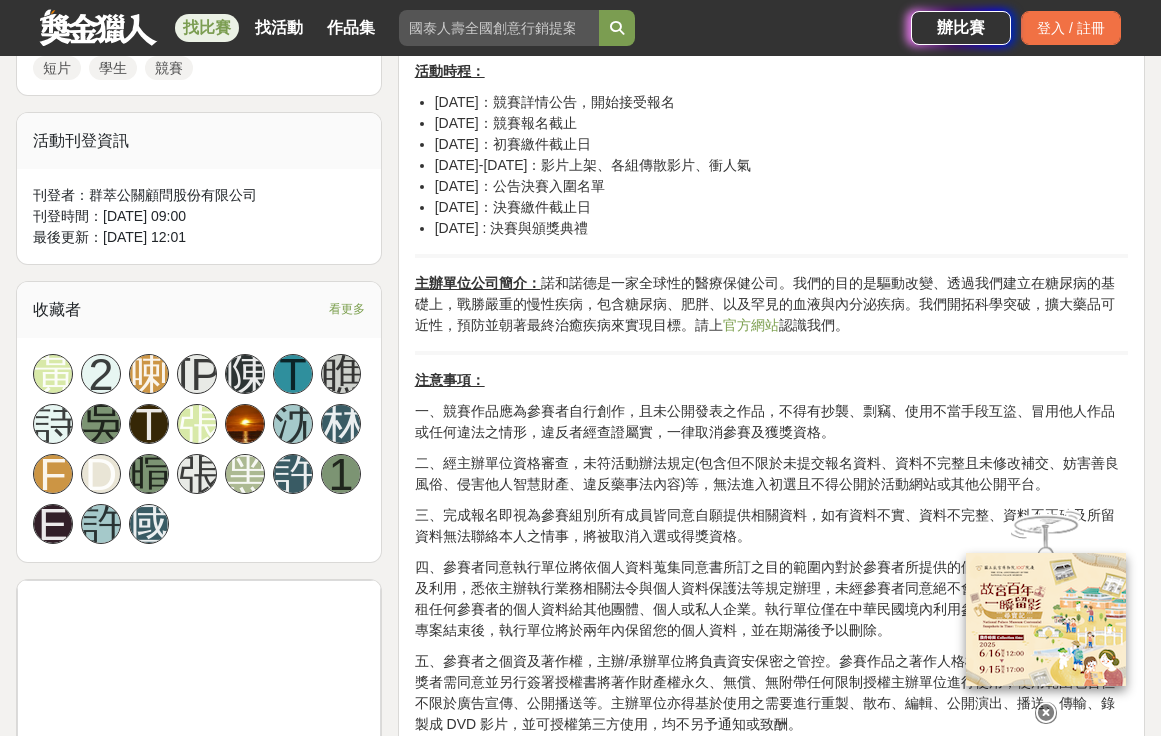 scroll, scrollTop: 1067, scrollLeft: 0, axis: vertical 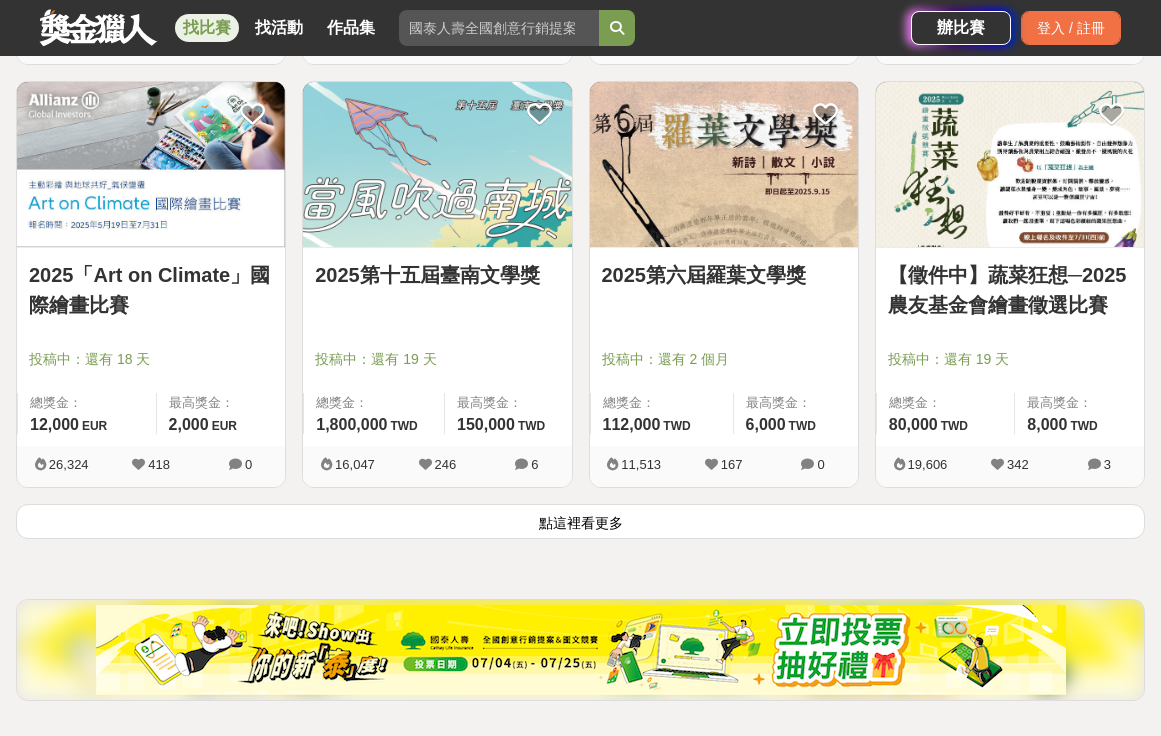 click on "點這裡看更多" at bounding box center (580, 521) 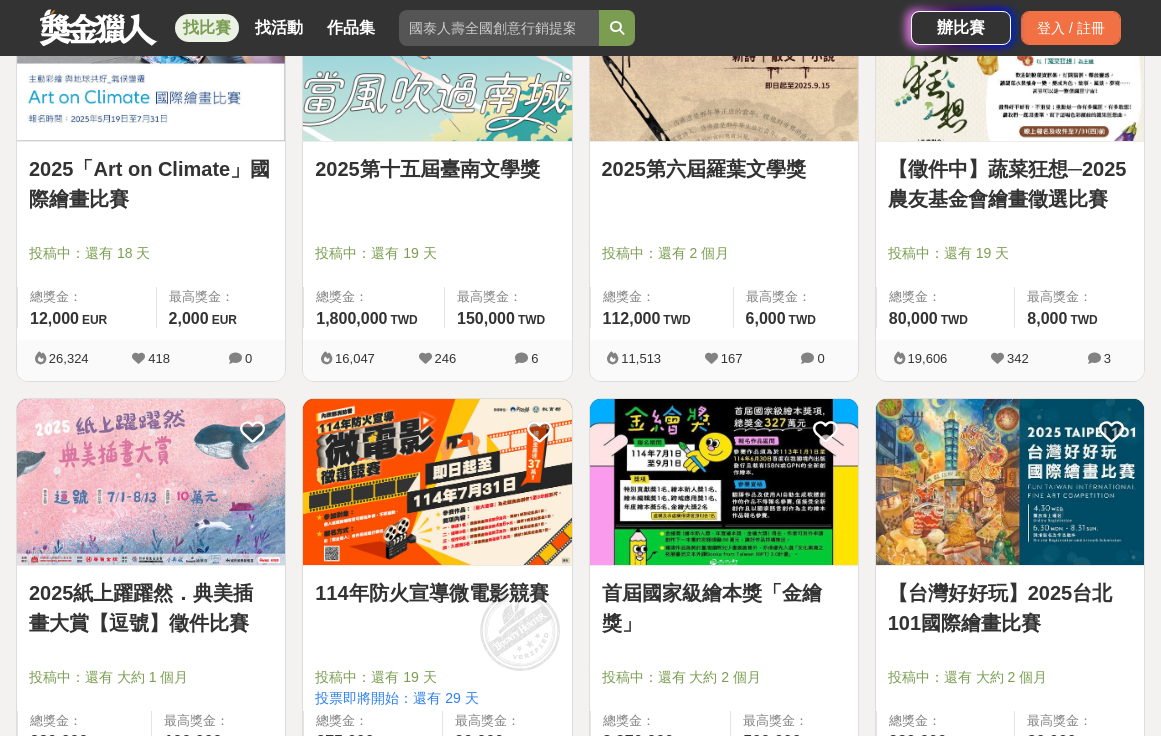 scroll, scrollTop: 2777, scrollLeft: 0, axis: vertical 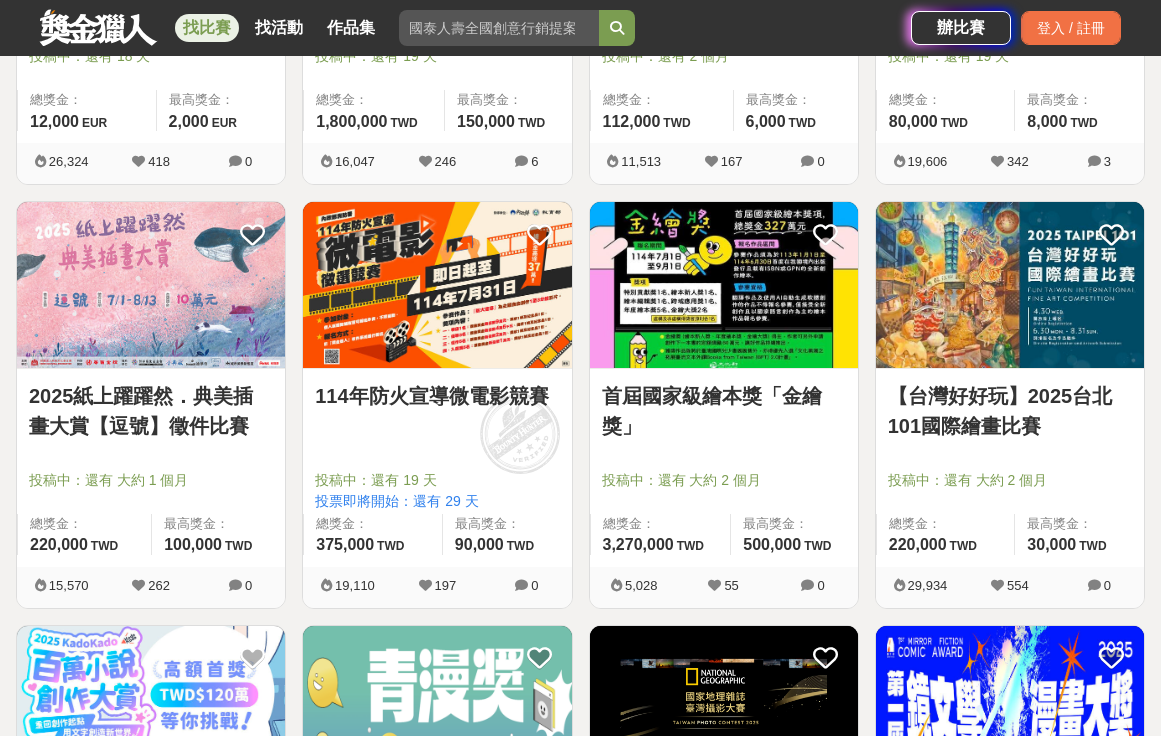 click on "2025紙上躍躍然．典美插畫大賞【逗號】徵件比賽" at bounding box center (151, 411) 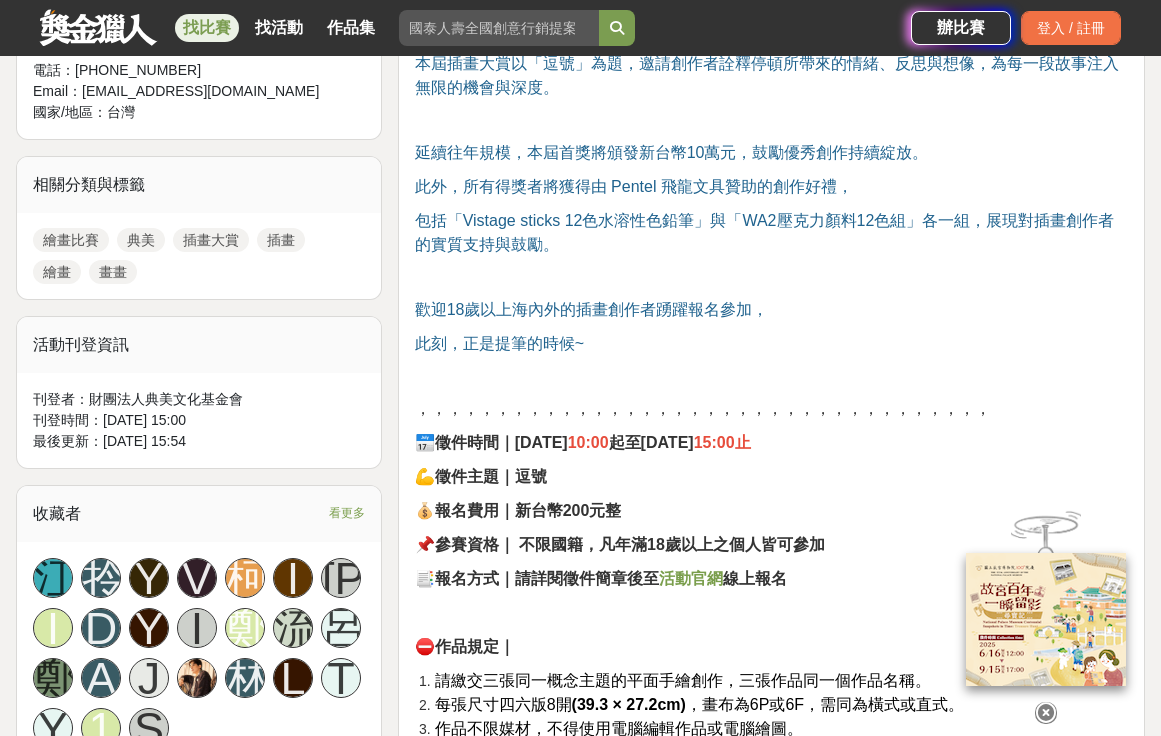 scroll, scrollTop: 1045, scrollLeft: 0, axis: vertical 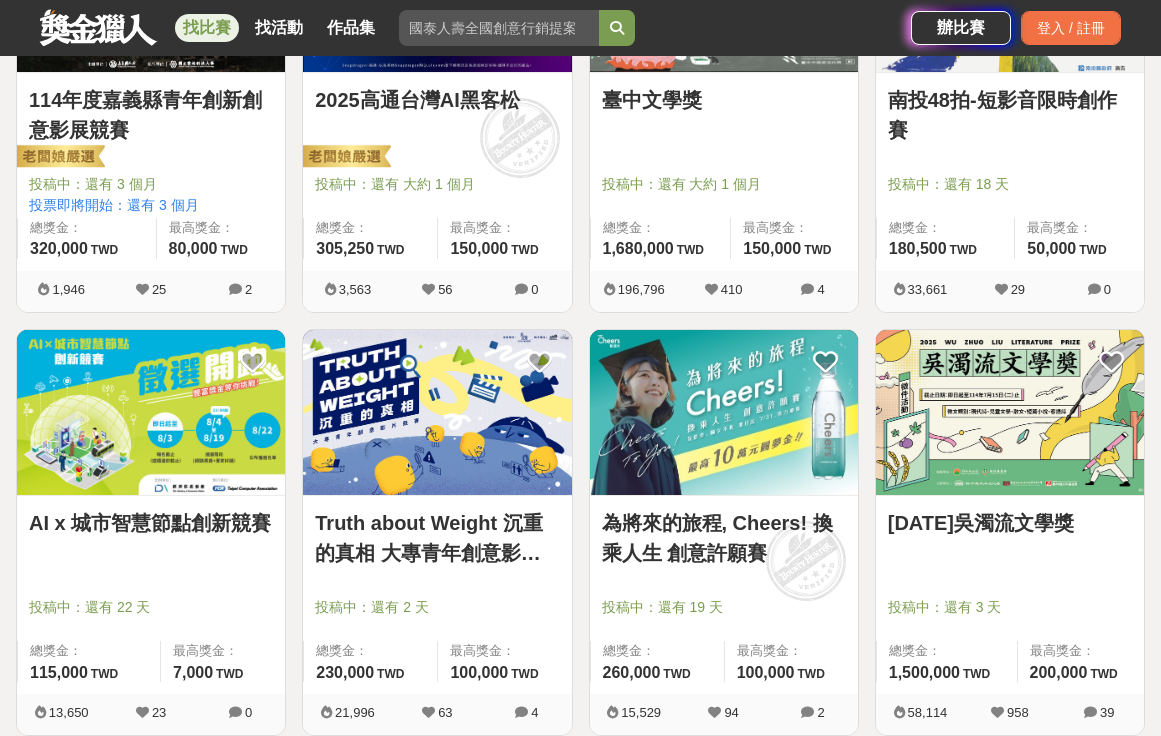 click on "[DATE]吳濁流文學獎" at bounding box center [1010, 523] 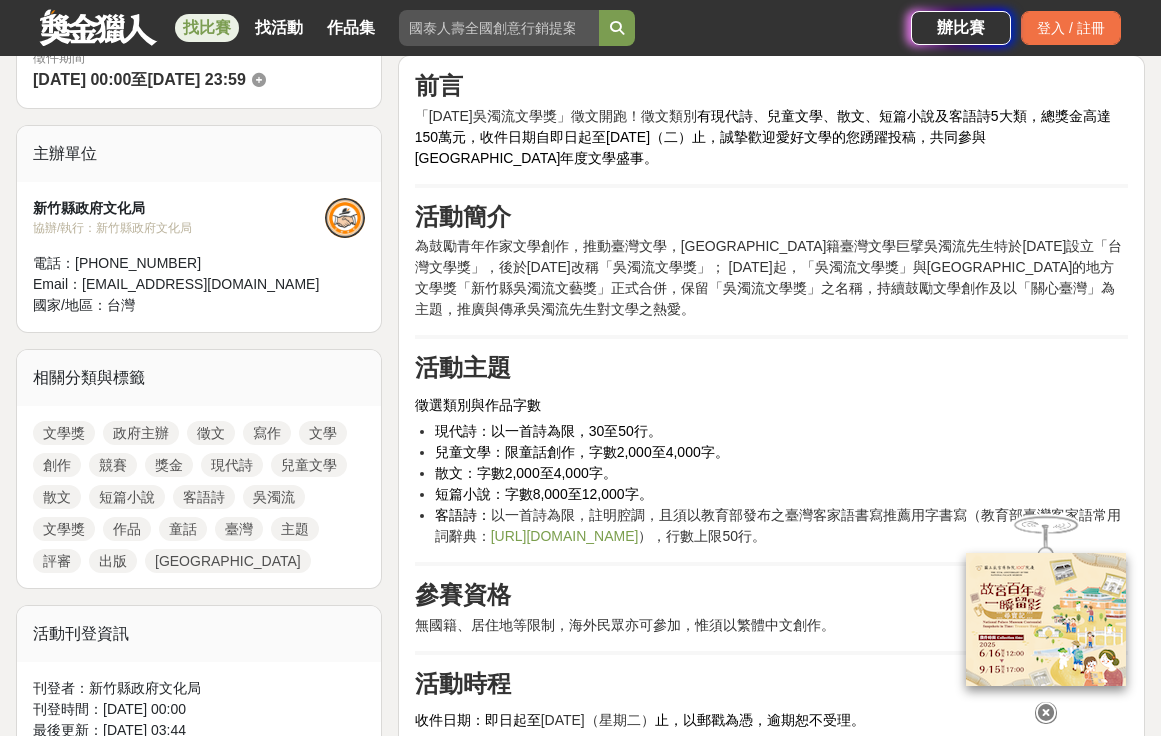 scroll, scrollTop: 707, scrollLeft: 0, axis: vertical 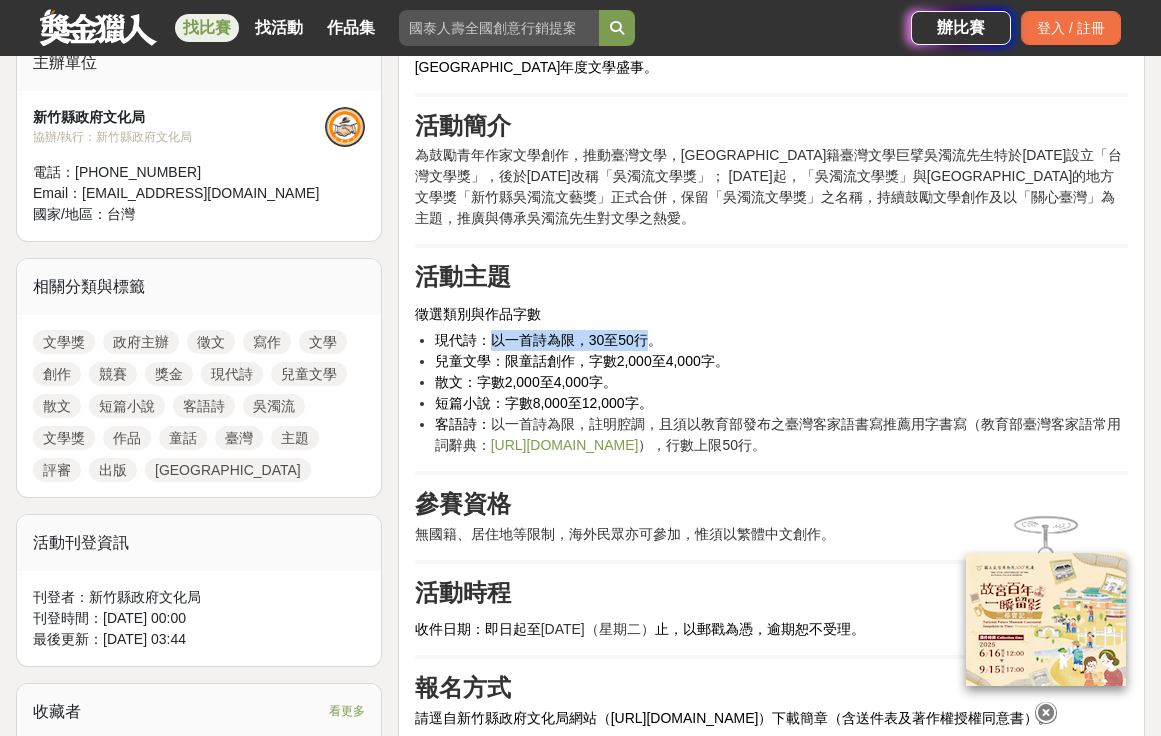 drag, startPoint x: 491, startPoint y: 339, endPoint x: 649, endPoint y: 344, distance: 158.0791 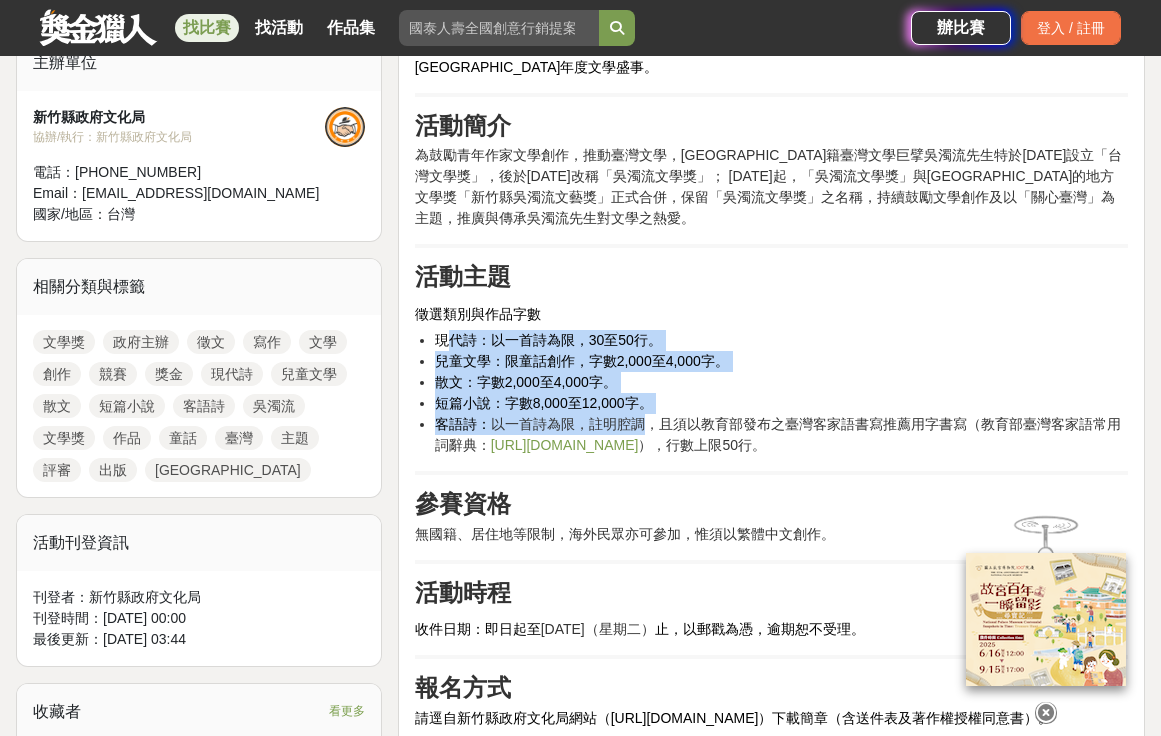 drag, startPoint x: 449, startPoint y: 340, endPoint x: 642, endPoint y: 428, distance: 212.11554 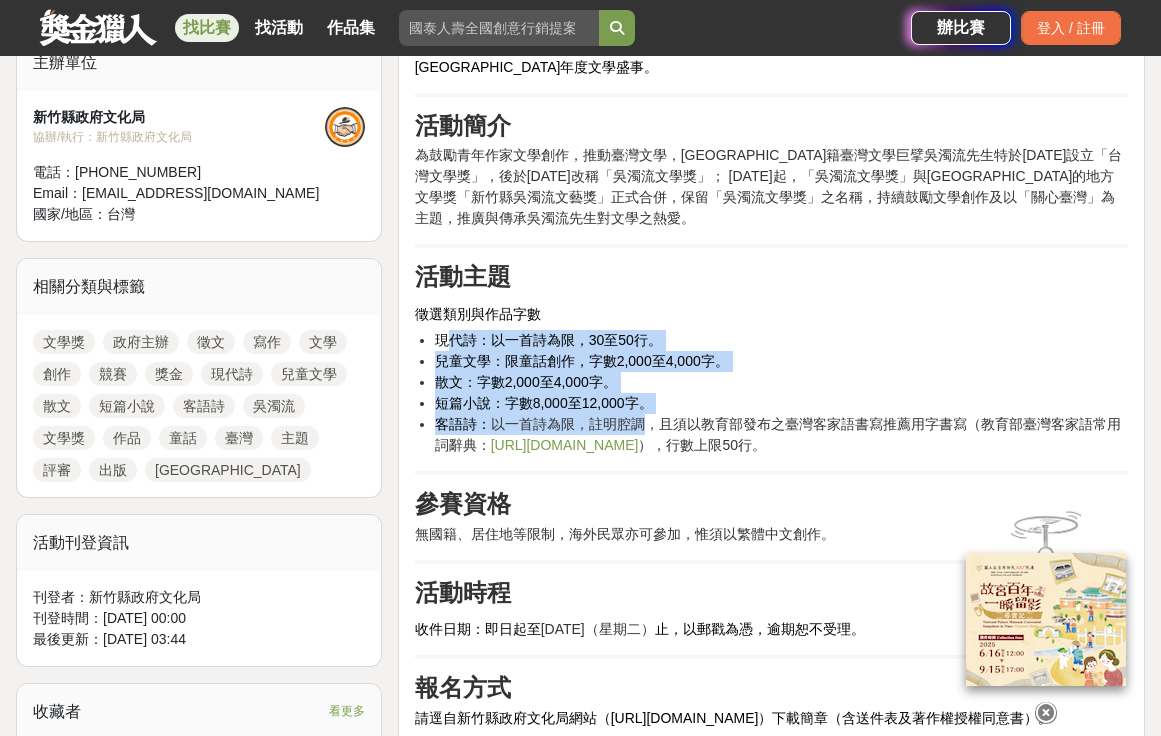 click on "散文：字數2,000至4,000字。" at bounding box center [781, 382] 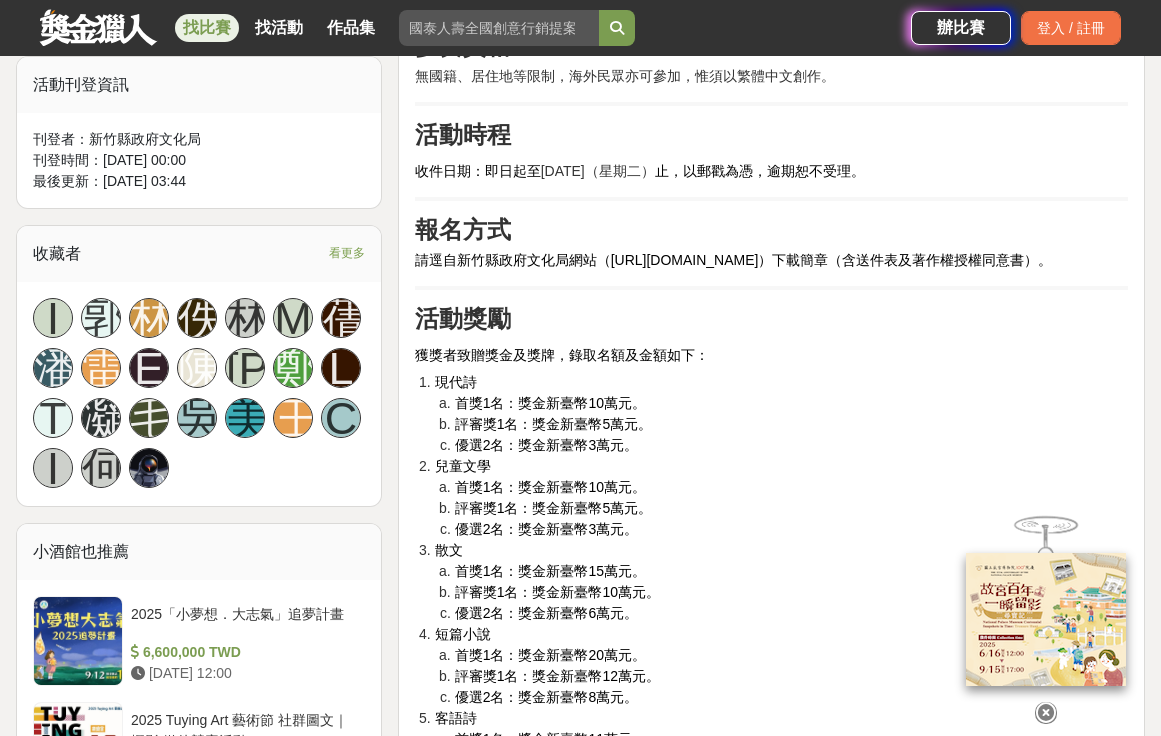 scroll, scrollTop: 1176, scrollLeft: 0, axis: vertical 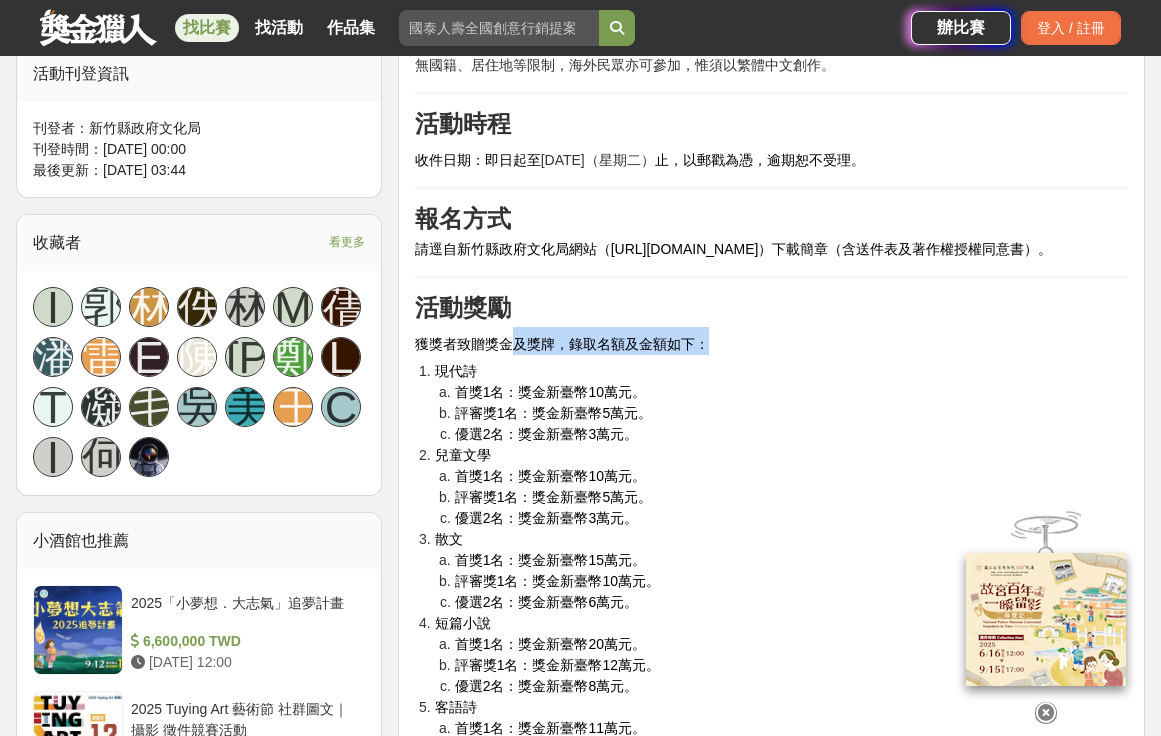 drag, startPoint x: 509, startPoint y: 364, endPoint x: 517, endPoint y: 396, distance: 32.984844 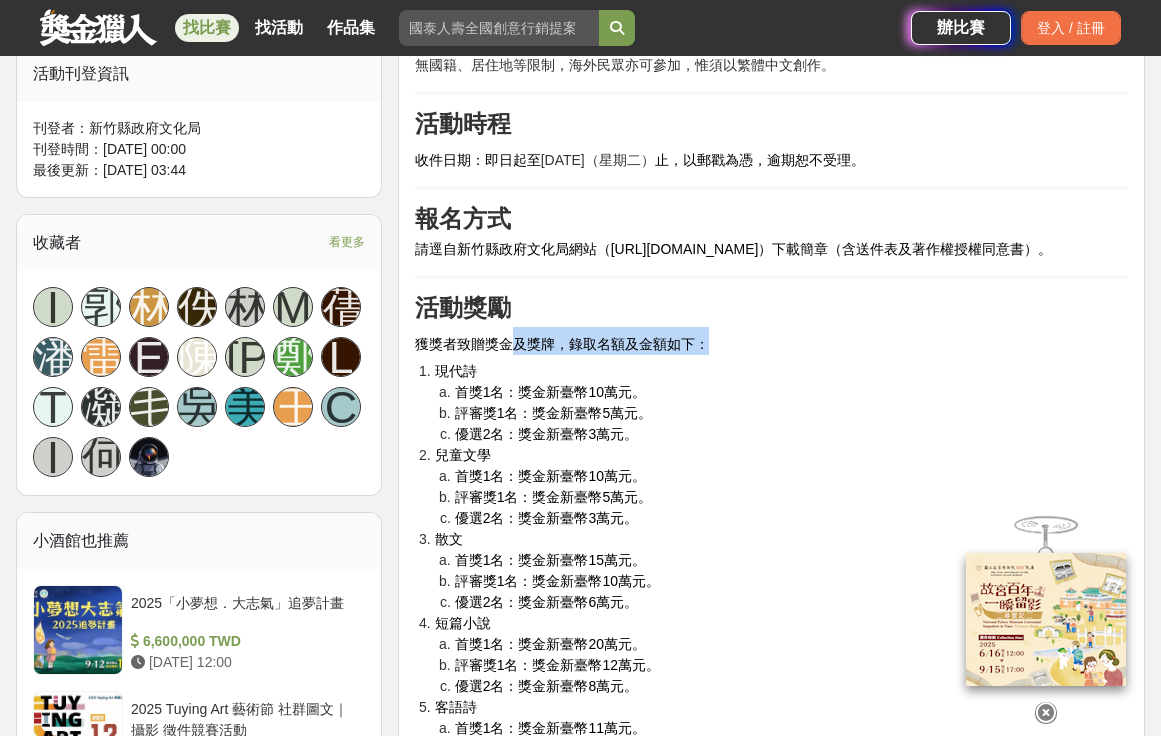 click on "前言 「[DATE]吳濁流文學獎」徵文開跑！徵文類別 有現代詩、兒童文學、散文、短篇小說及客語詩5大類，總獎金高達150萬元，收件日期自即日起至[DATE]（二）止，誠摯歡迎愛好文學的您踴躍投稿，共同參與新竹縣年度文學盛事。 活動簡介 為鼓勵青年作家文學創作，推動臺灣文學，[GEOGRAPHIC_DATA]籍臺灣文學巨擘吳濁流先生特於[DATE]設立「台灣文學獎」，後於[DATE]改稱「吳濁流文學獎」； [DATE]起，「吳濁流文學獎」與[GEOGRAPHIC_DATA]的地方文學獎「新竹縣吳濁流文藝獎」正式合併，保留「吳濁流文學獎」之名稱， 持續鼓勵文學創作 及以「關心臺灣」為主題，推廣與傳承[PERSON_NAME]先生對文學之熱愛。 活動主題 徵選類別與作品字數 現代詩：以一首詩為限，30至50行。 兒童文學：限童話創作，字數2,000至4,000字。 散文：字數2,000至4,000字。 短篇小說：字數8,000至12,000字。 客語詩：" at bounding box center [771, 612] 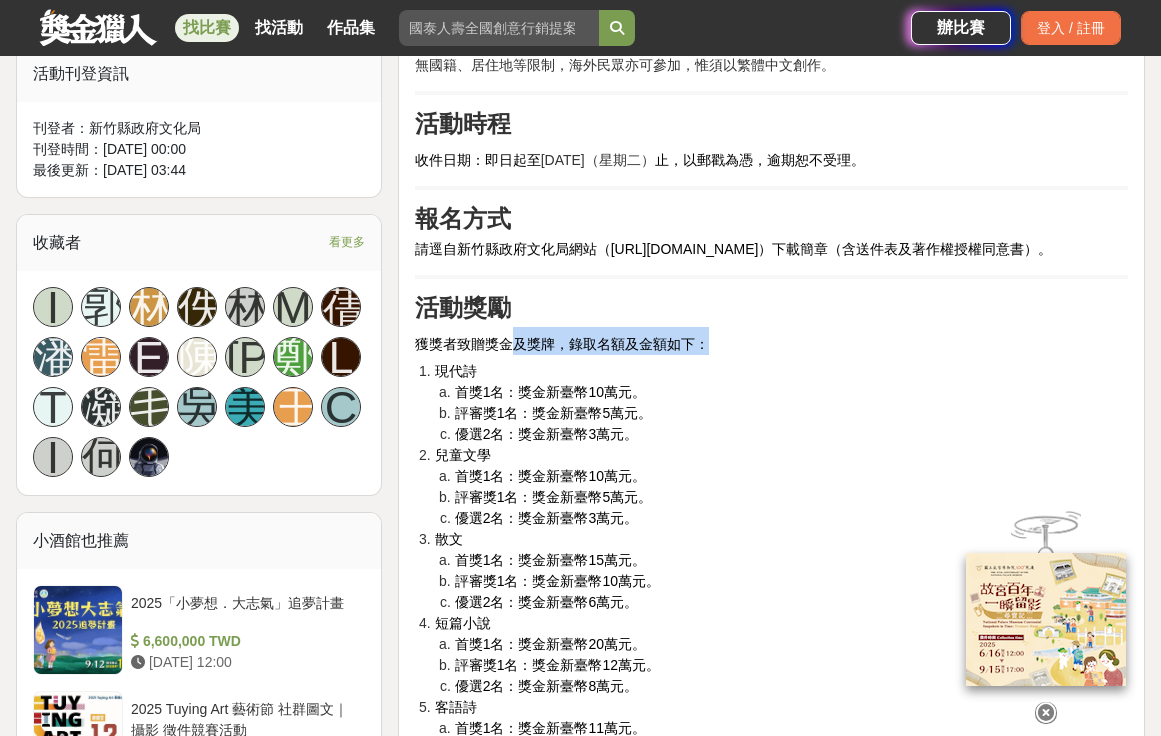 click on "首獎1名：獎金新臺幣10萬元。" at bounding box center (550, 392) 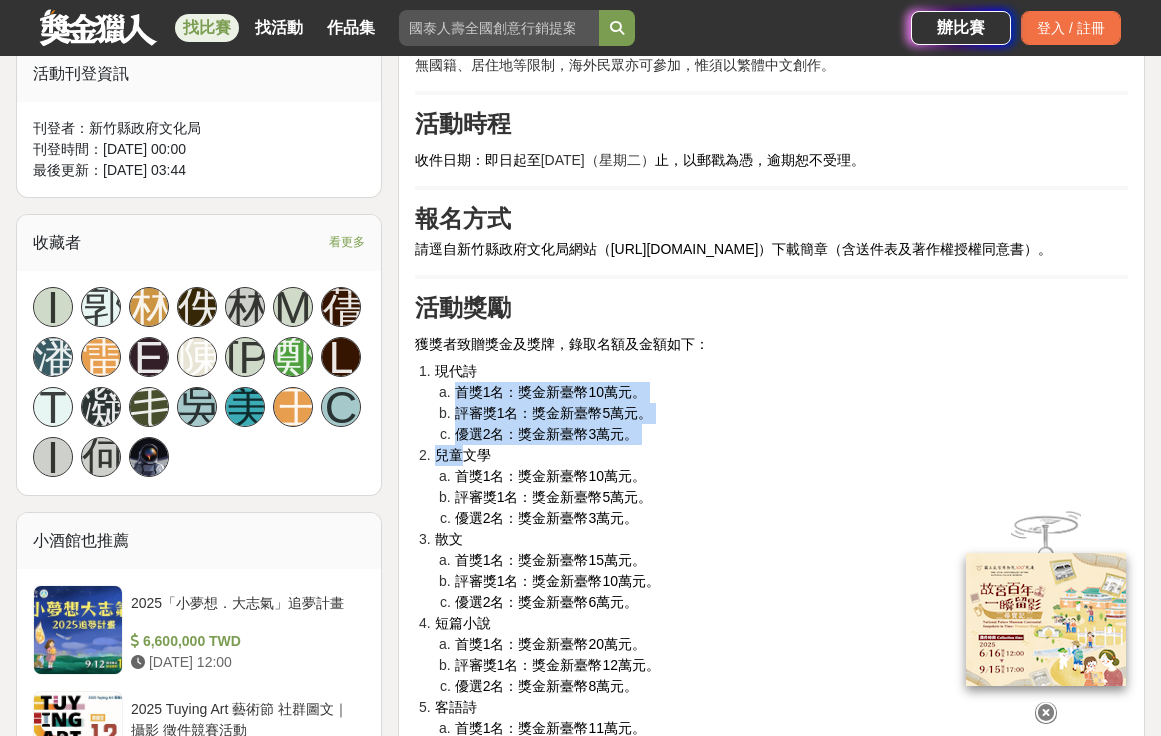 drag, startPoint x: 474, startPoint y: 410, endPoint x: 634, endPoint y: 471, distance: 171.23376 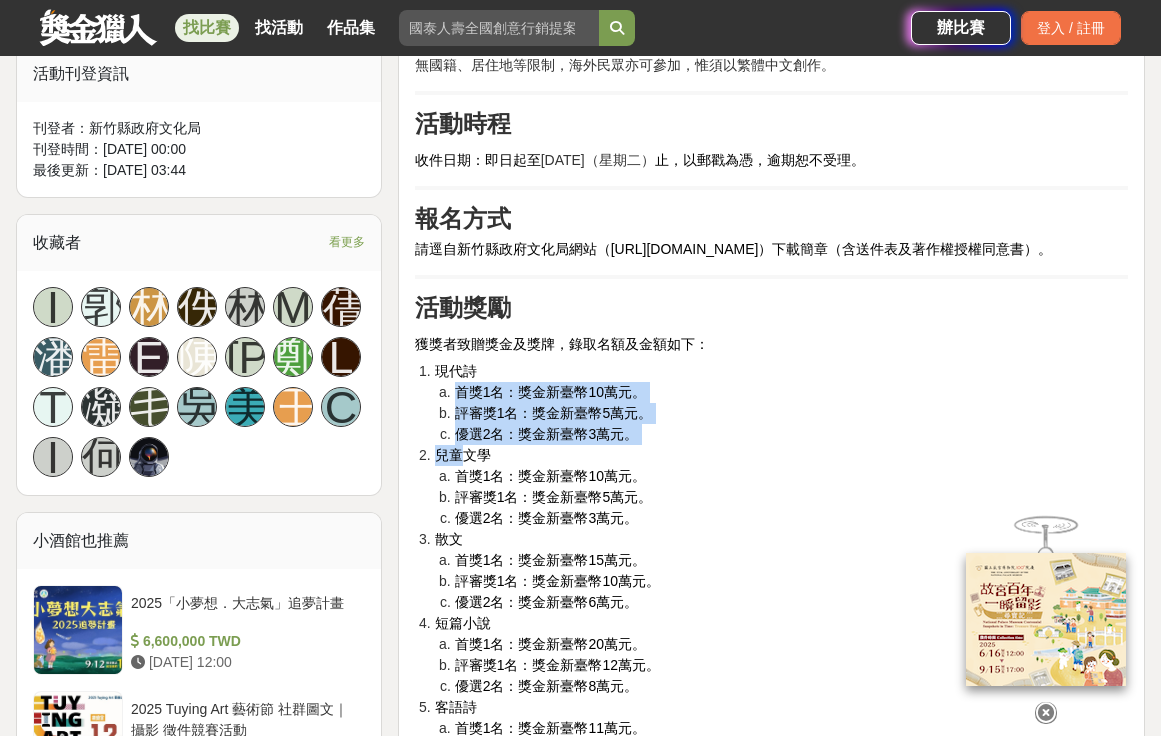click on "現代詩 首獎1名：獎金新臺幣10萬元。 評審獎1名：獎金新臺幣5萬元。 優選2名：獎金新臺幣3萬元。 兒童文學 首獎1名：獎金新臺幣10萬元。 評審獎1名：獎金新臺幣5萬元。 優選2名：獎金新臺幣3萬元。 散文 首獎1名：獎金新臺幣15萬元。 評審獎1名：獎金新臺幣10萬元。 優選2名：獎金新臺幣6萬元。 短篇小說 首獎1名：獎金新臺幣20萬元。 評審獎1名：獎金新臺幣12萬元。 優選2名：獎金新臺幣8萬元。 客語詩 首獎1名：獎金新臺幣11萬元。 評審獎1名：獎金新臺幣6萬元。 優選2名：獎金新臺幣3萬元。" at bounding box center (771, 571) 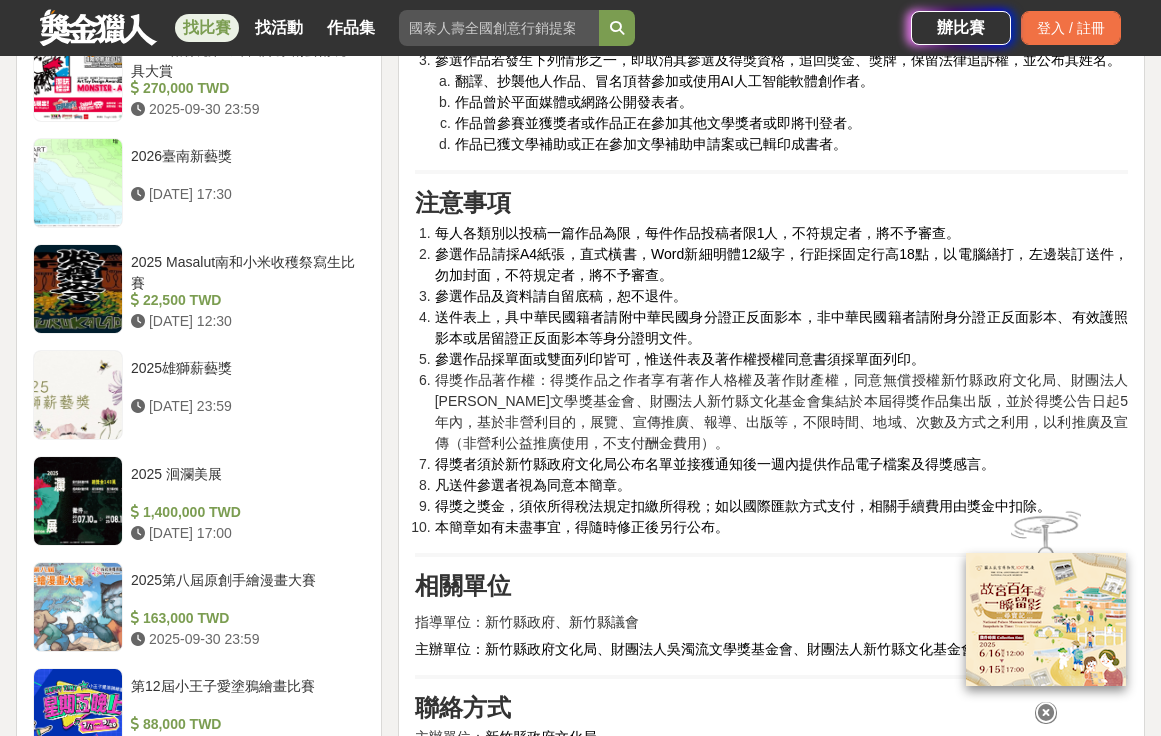 scroll, scrollTop: 2058, scrollLeft: 0, axis: vertical 